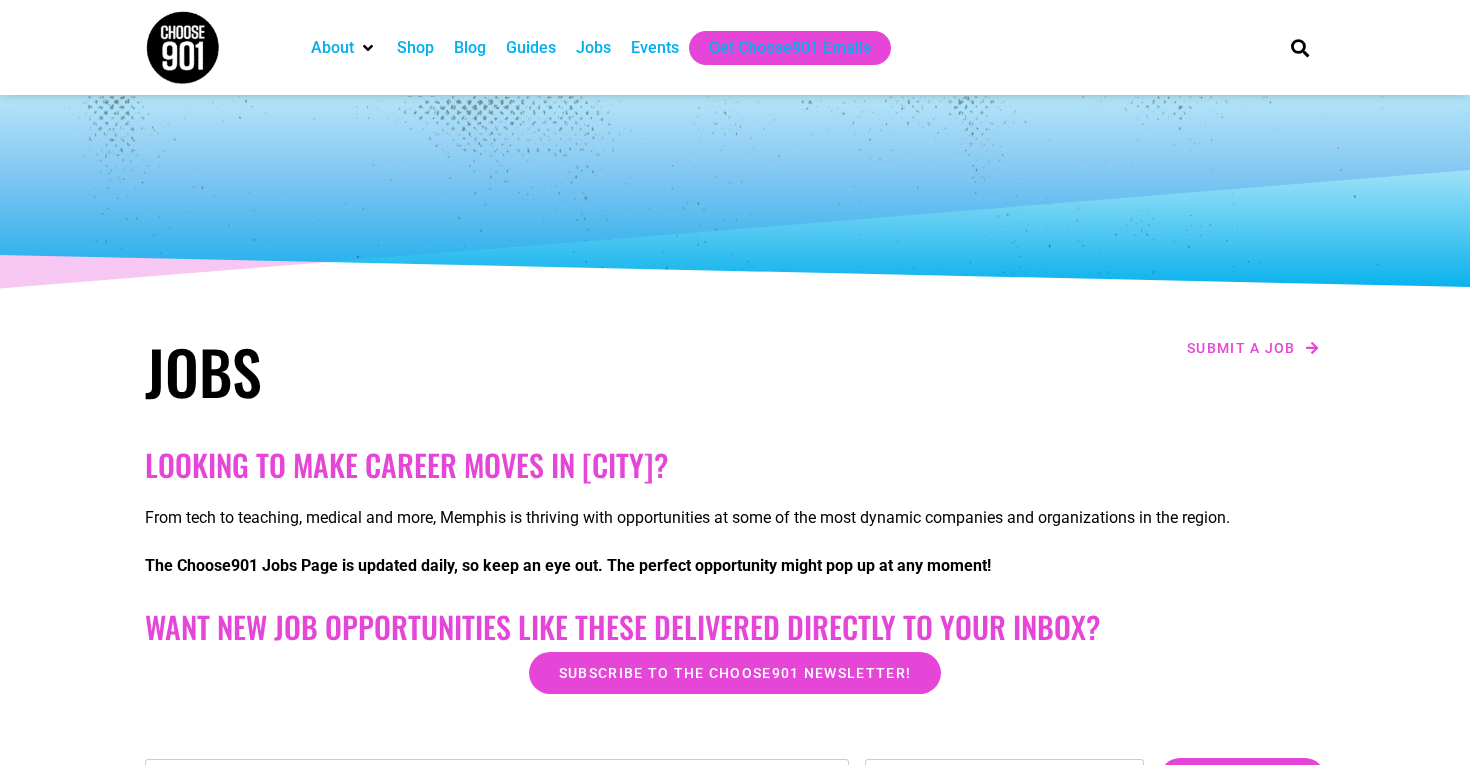 scroll, scrollTop: 547, scrollLeft: 0, axis: vertical 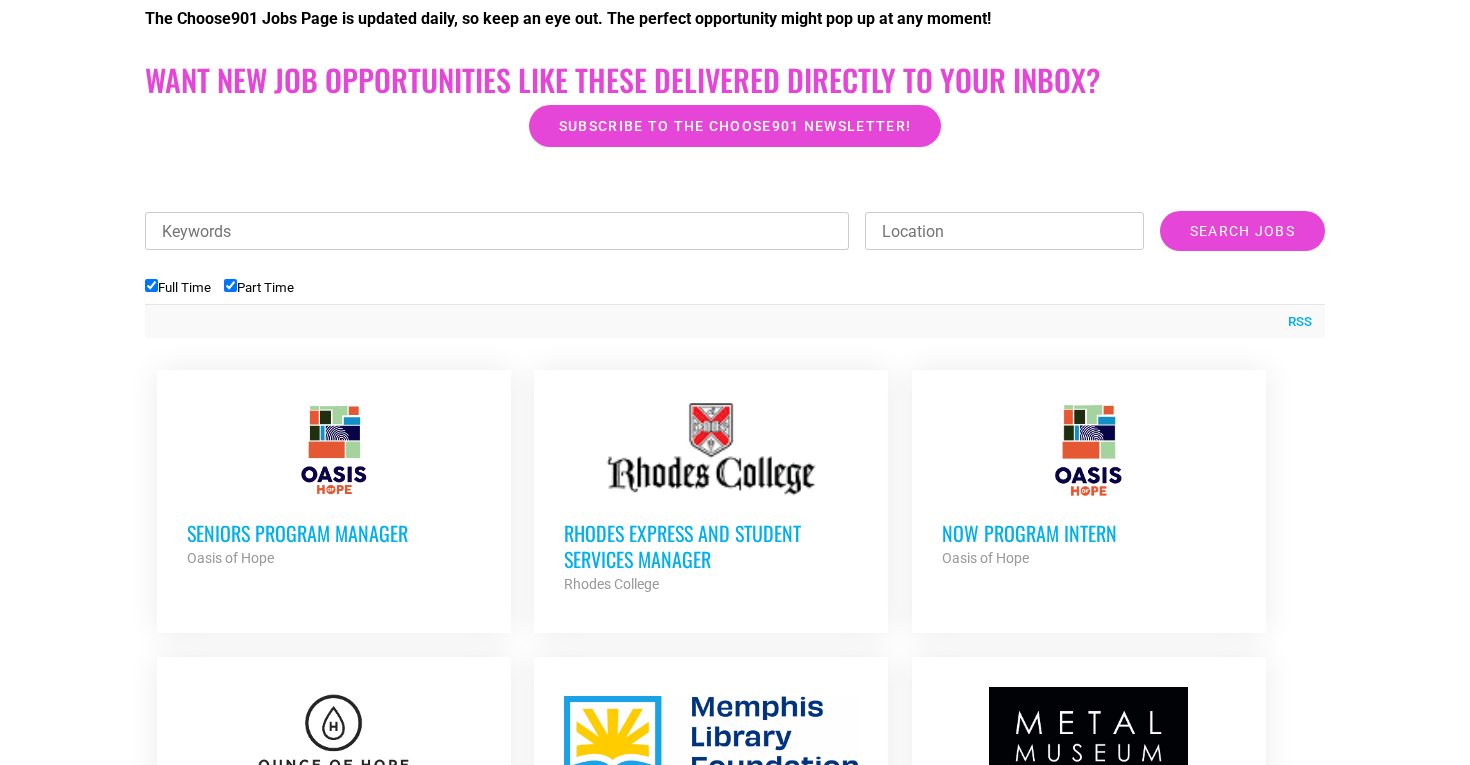click on "RSS" at bounding box center (735, 321) 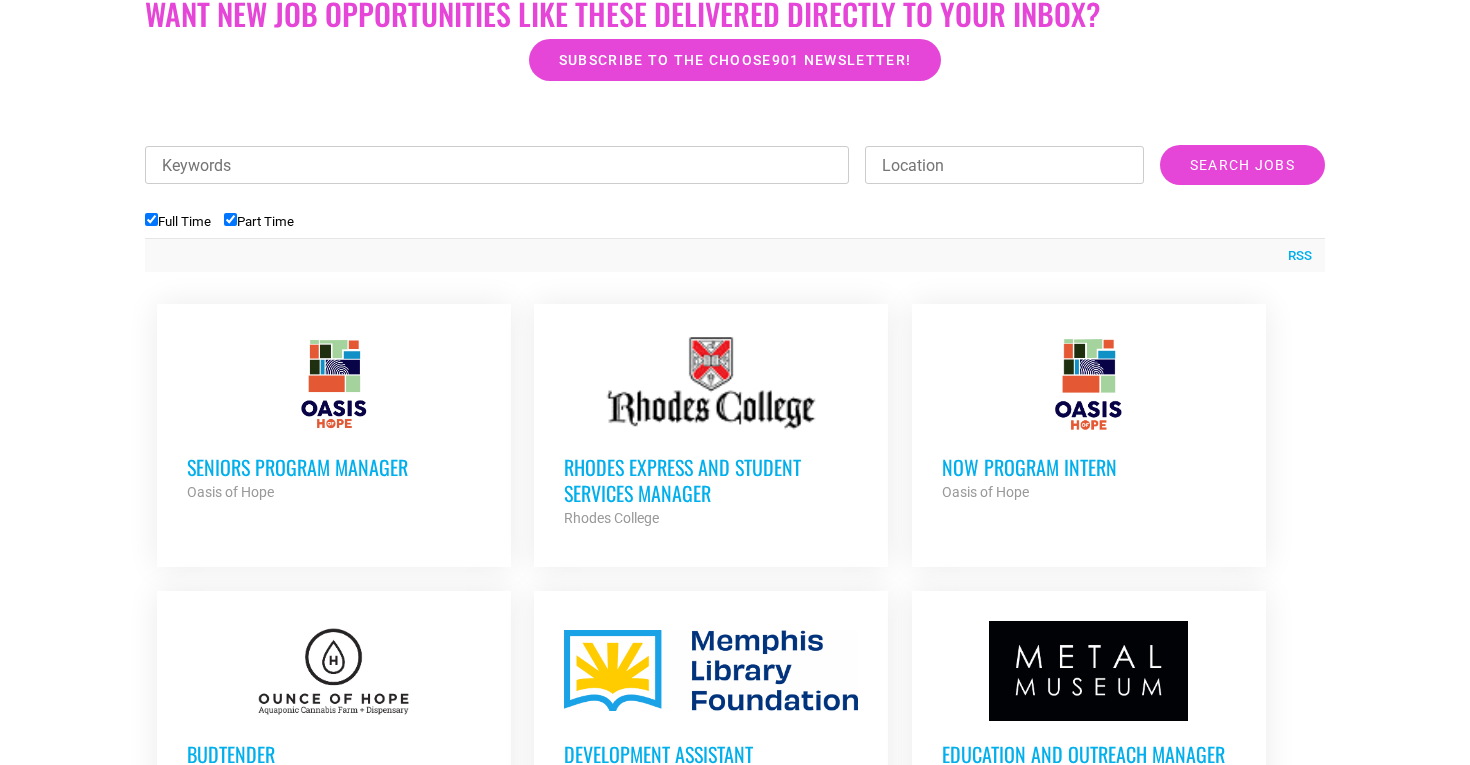 scroll, scrollTop: 637, scrollLeft: 0, axis: vertical 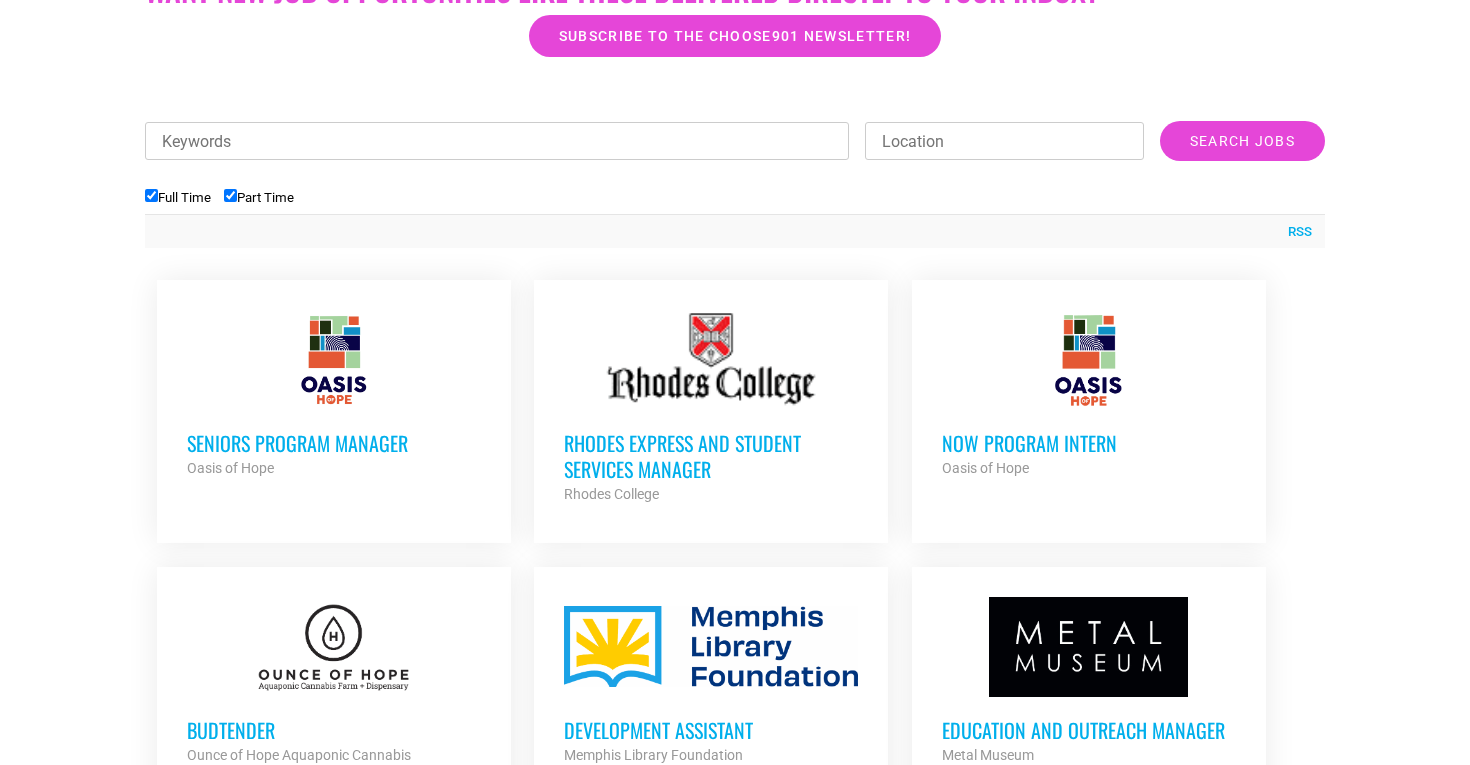drag, startPoint x: 70, startPoint y: 385, endPoint x: 365, endPoint y: 387, distance: 295.00677 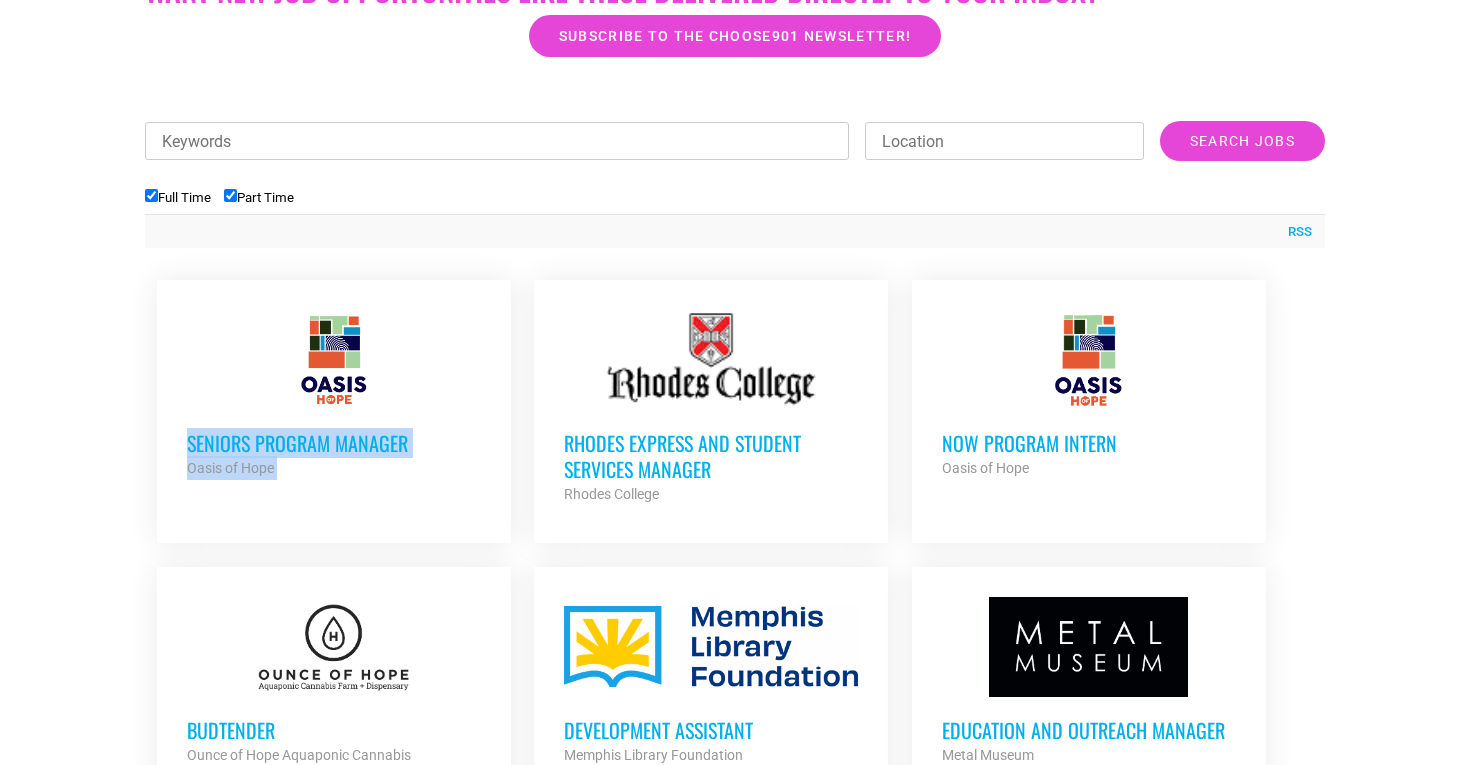 drag, startPoint x: 74, startPoint y: 303, endPoint x: 530, endPoint y: 394, distance: 464.9914 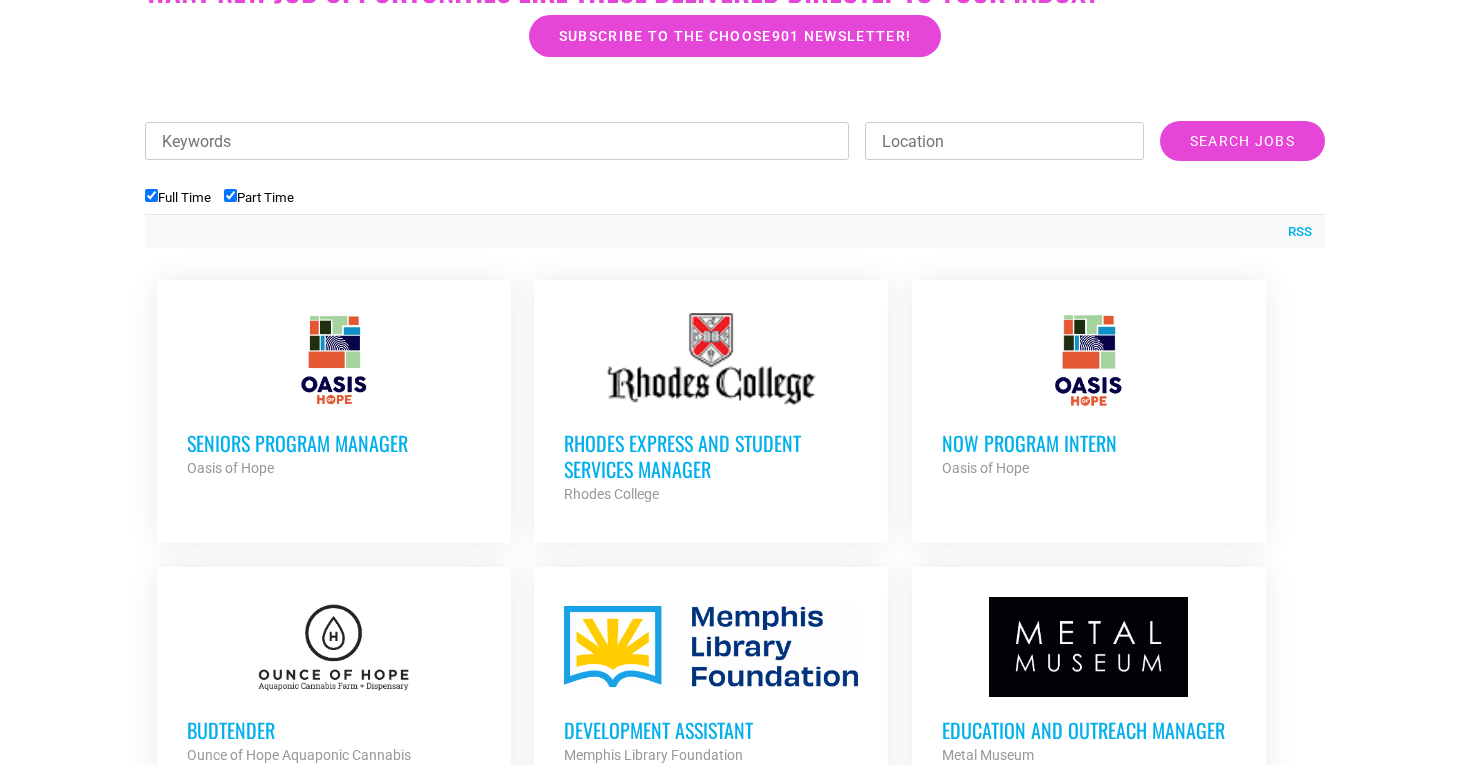click on "RSS" at bounding box center [735, 231] 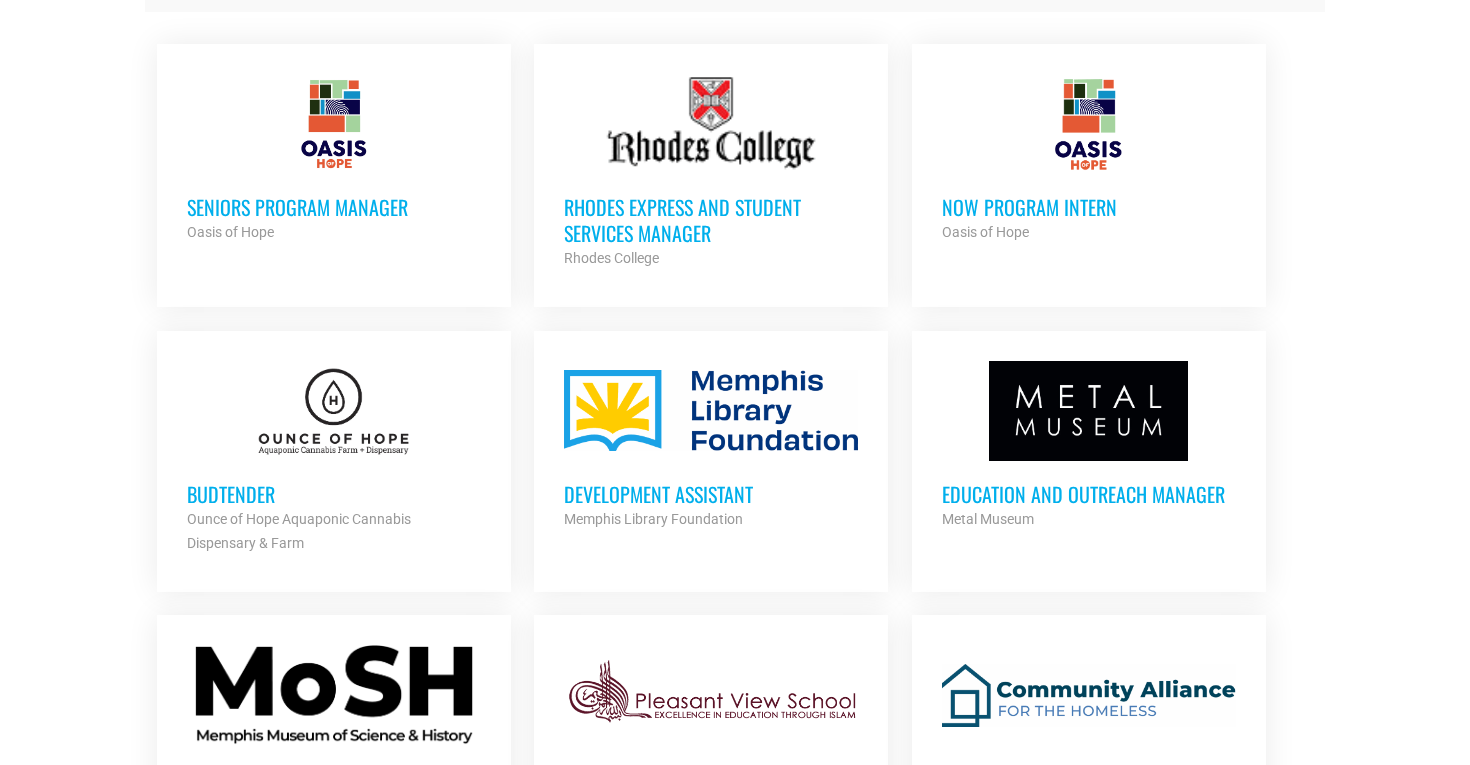 scroll, scrollTop: 870, scrollLeft: 0, axis: vertical 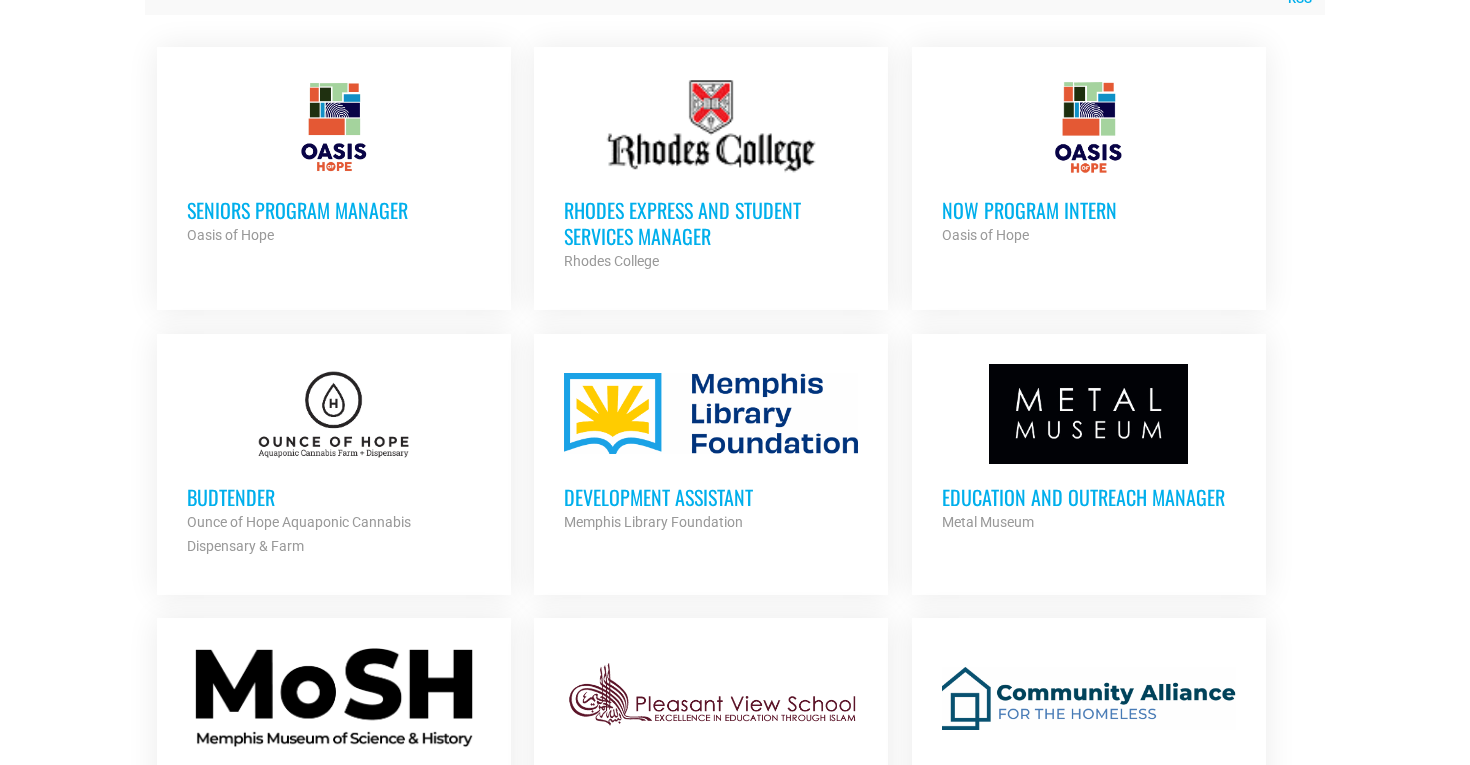 click on "NOW Program Intern" at bounding box center (1089, 210) 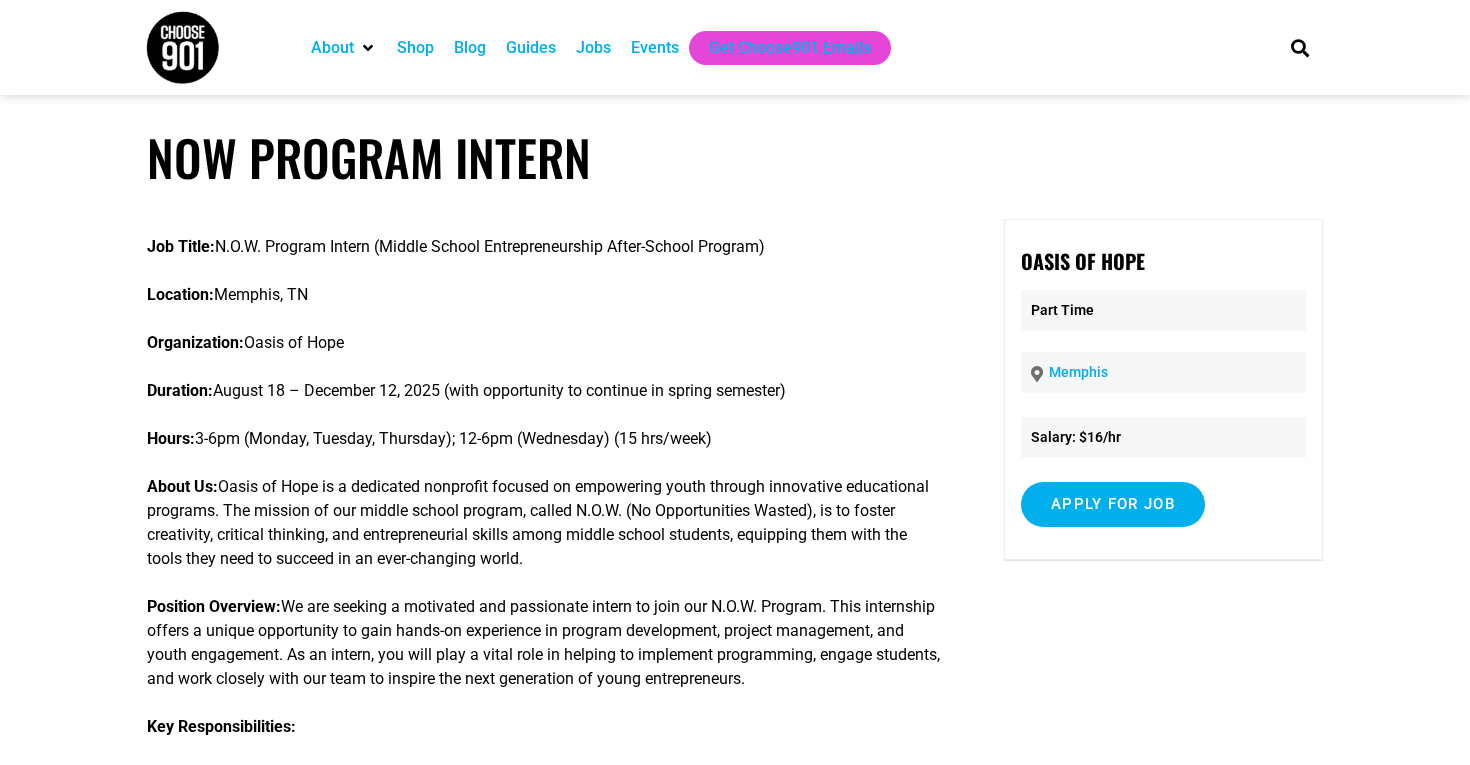 scroll, scrollTop: 0, scrollLeft: 0, axis: both 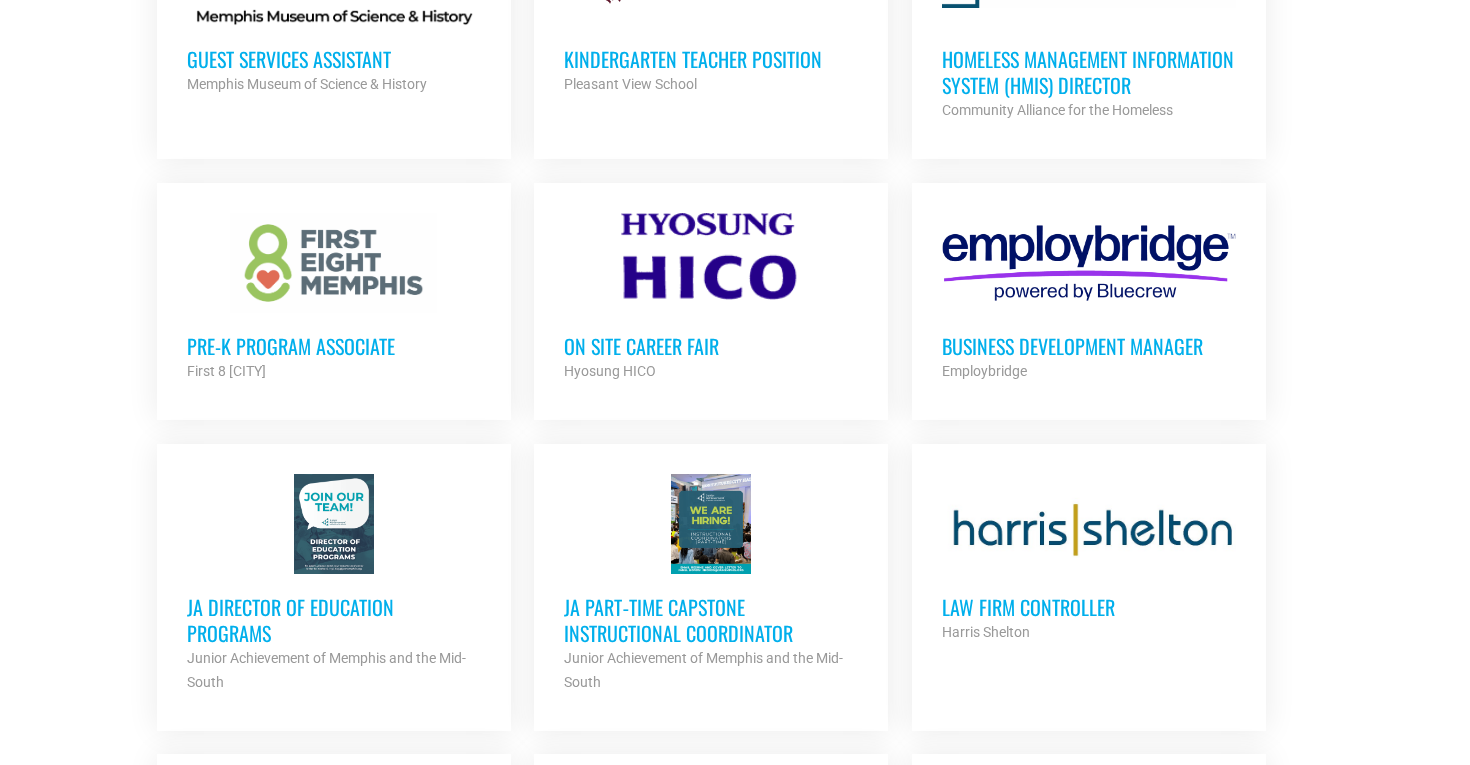click at bounding box center [334, 263] 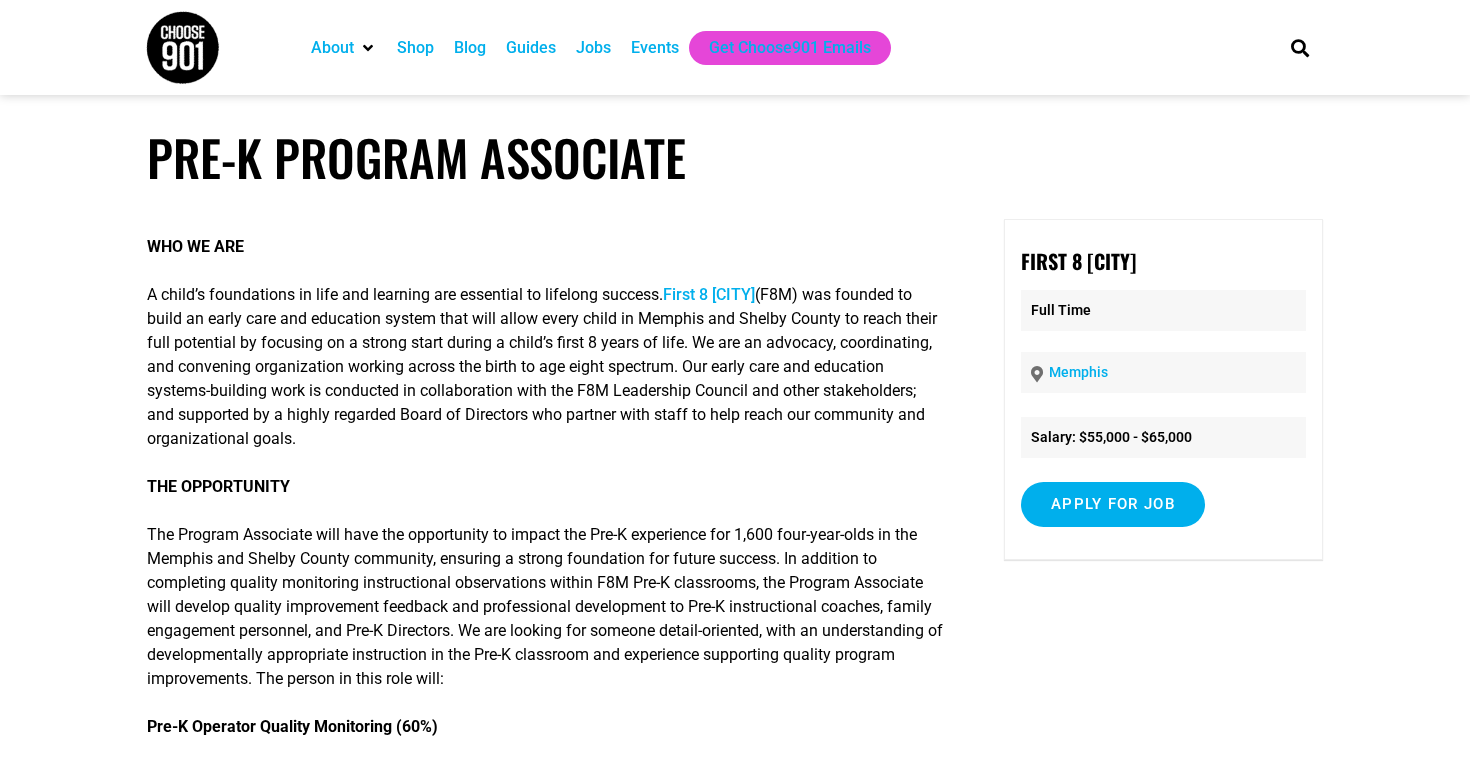 scroll, scrollTop: 0, scrollLeft: 0, axis: both 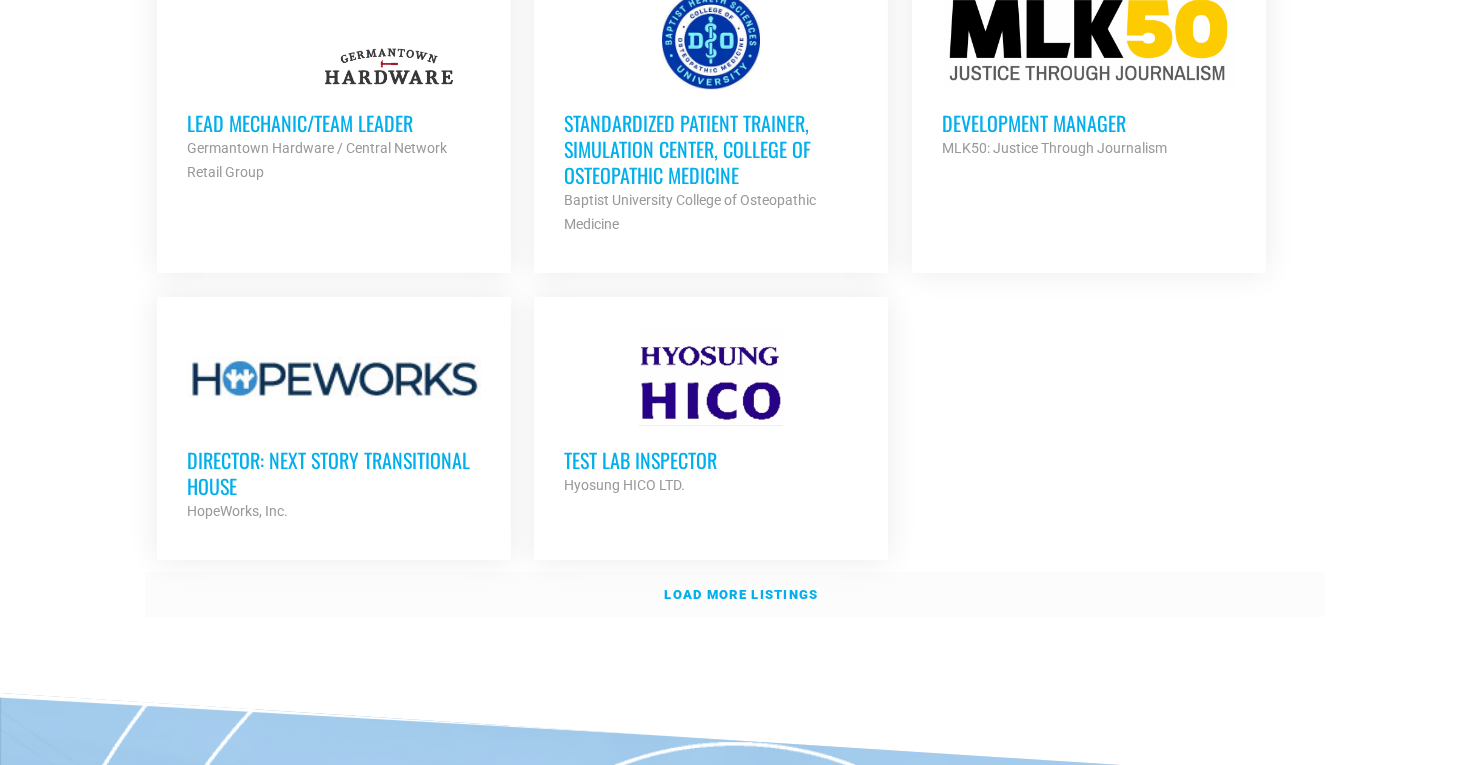 click on "Load more listings" at bounding box center (741, 594) 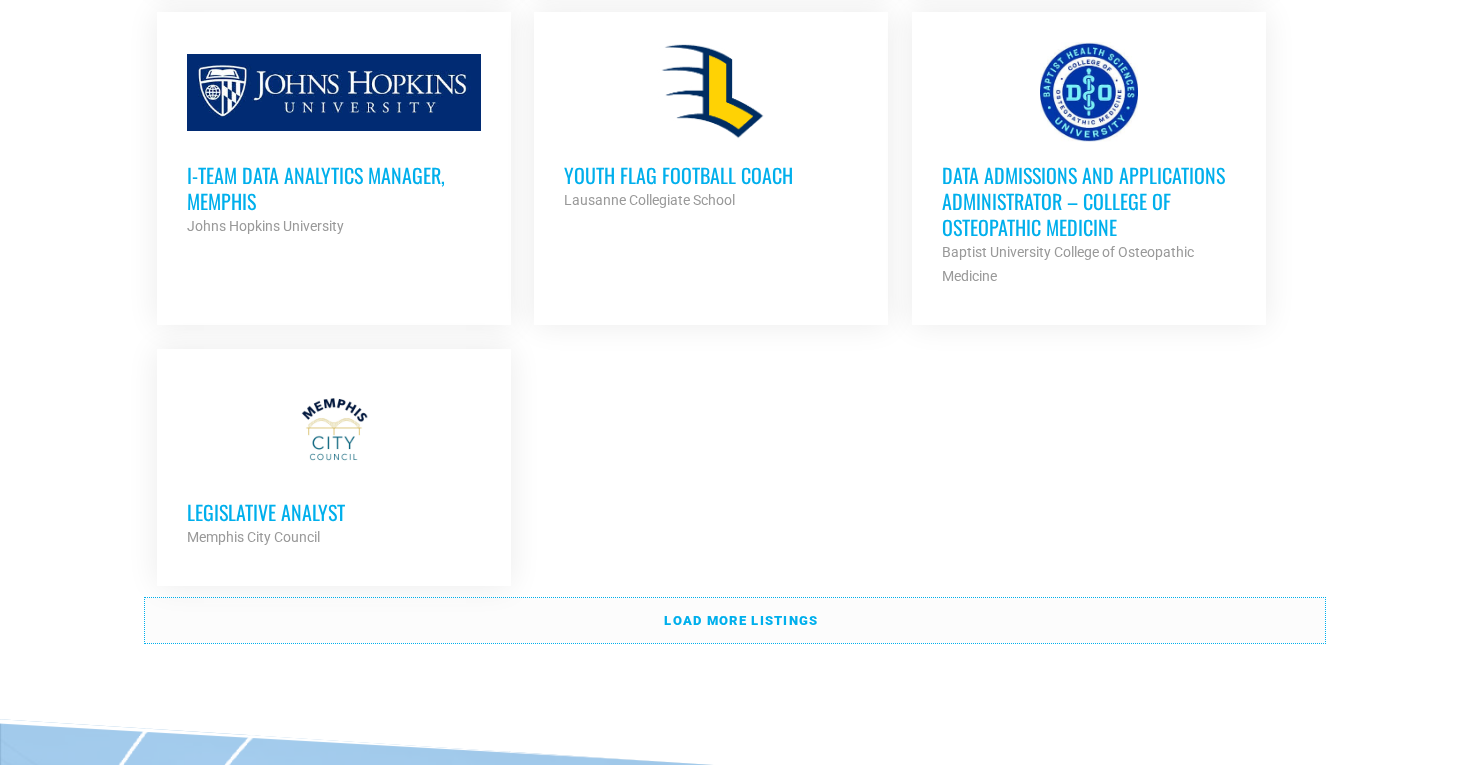 scroll, scrollTop: 4409, scrollLeft: 0, axis: vertical 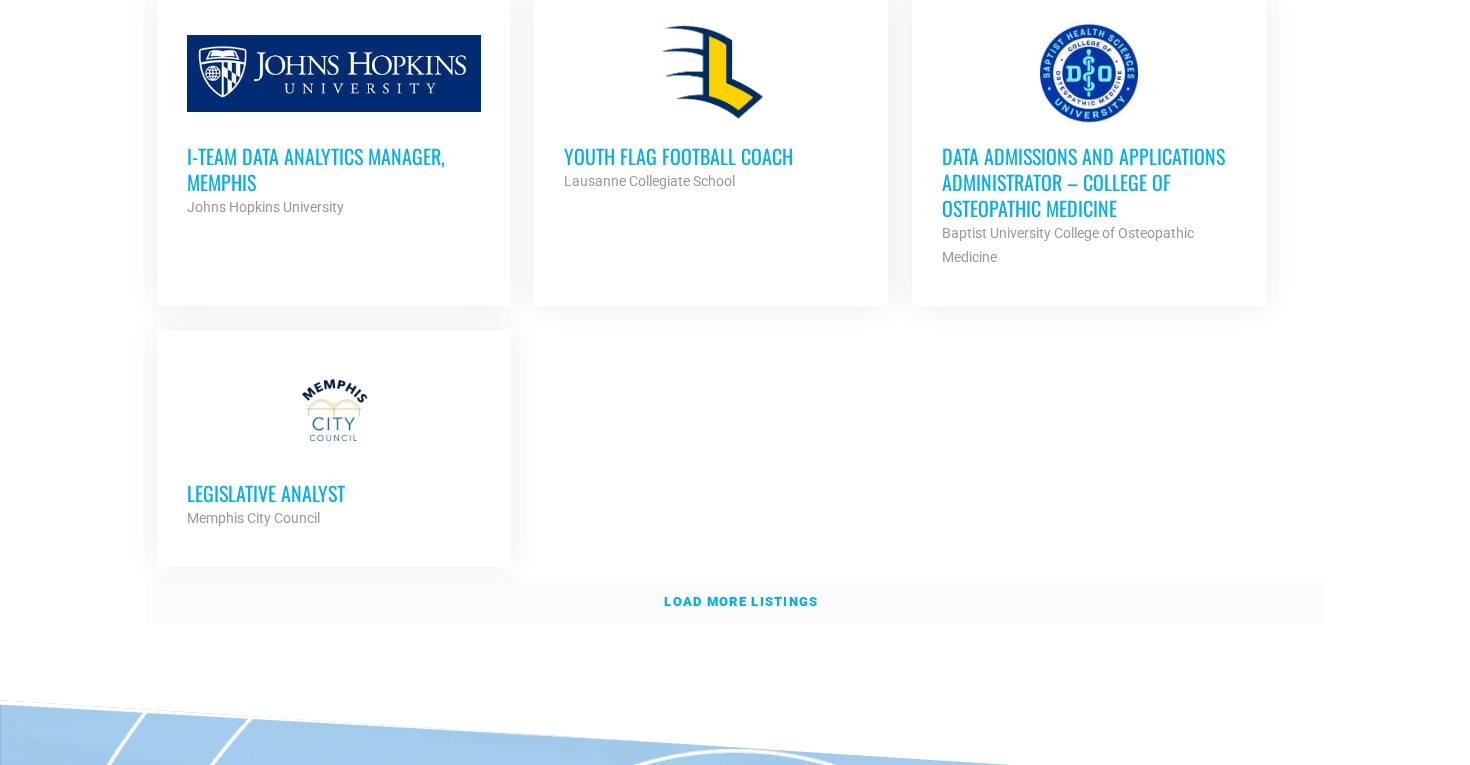 click on "Load more listings" at bounding box center (735, 602) 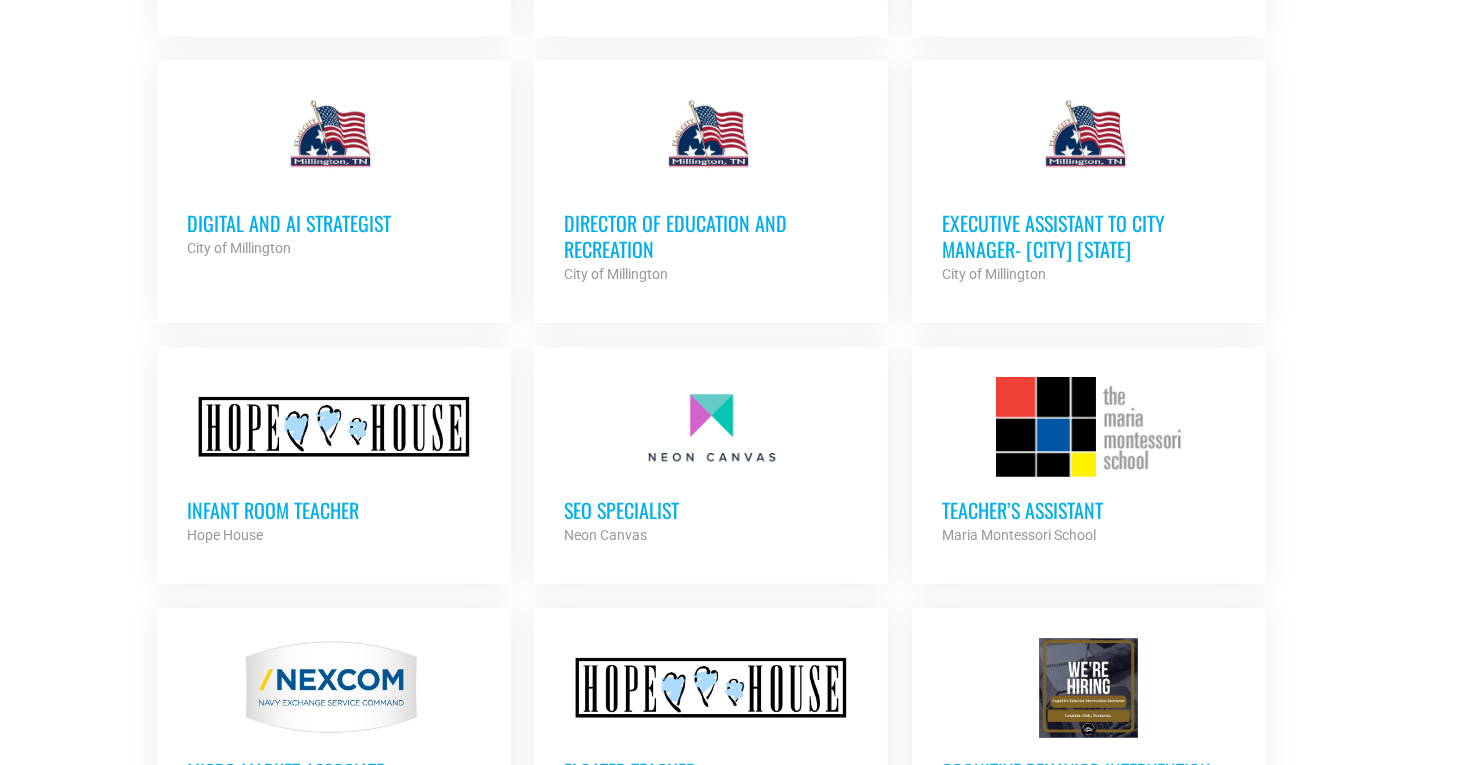 scroll, scrollTop: 4971, scrollLeft: 0, axis: vertical 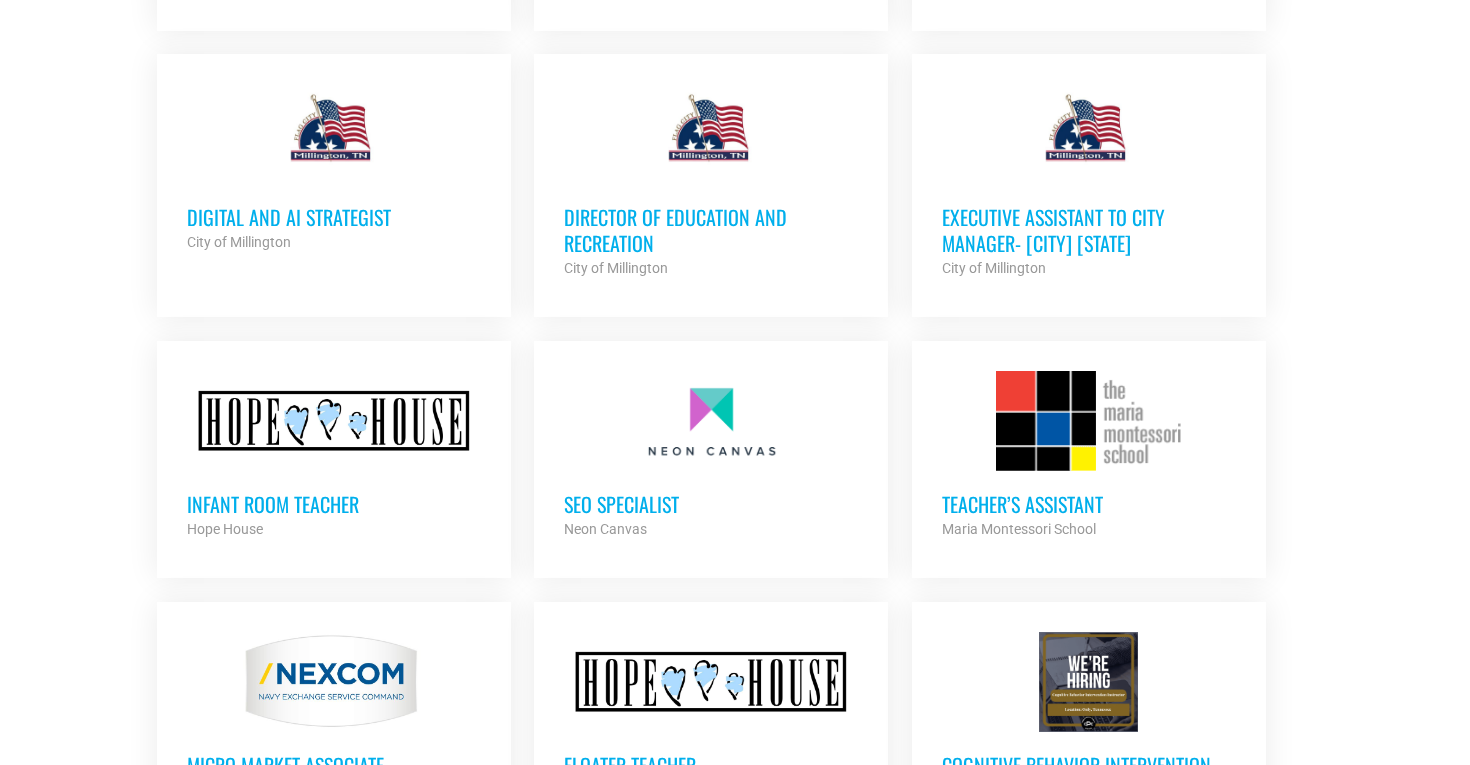 click at bounding box center [1089, 421] 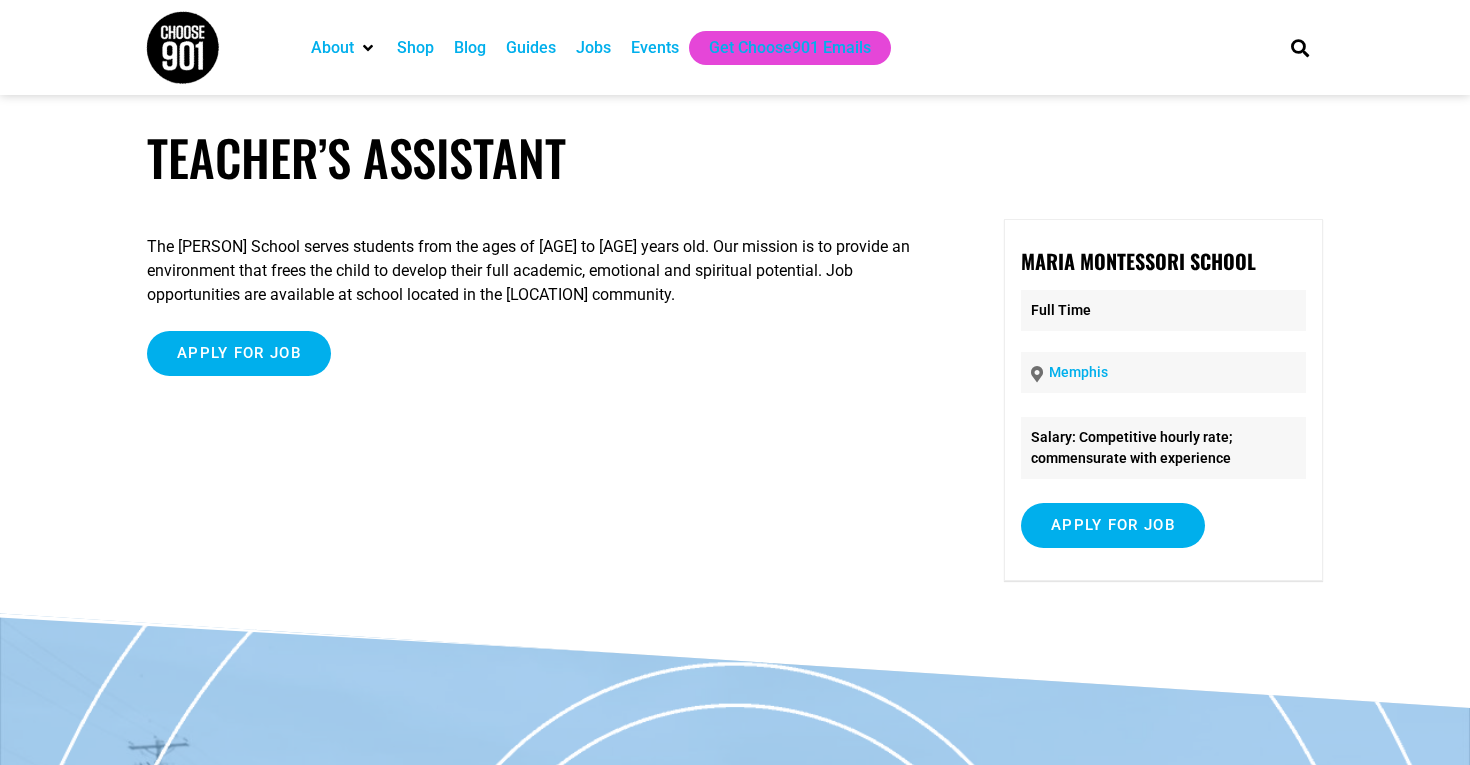 scroll, scrollTop: 0, scrollLeft: 0, axis: both 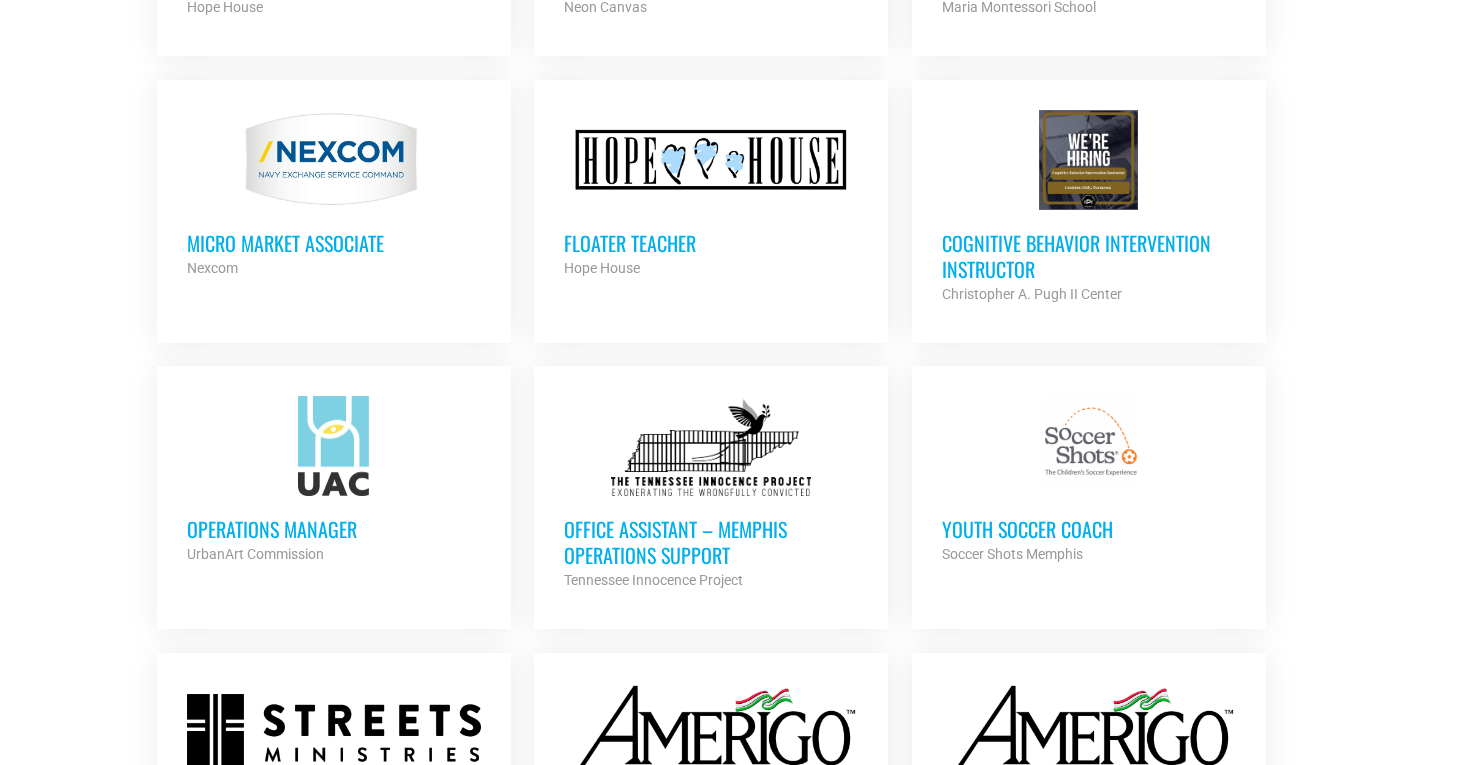 click on "Floater Teacher" at bounding box center (711, 243) 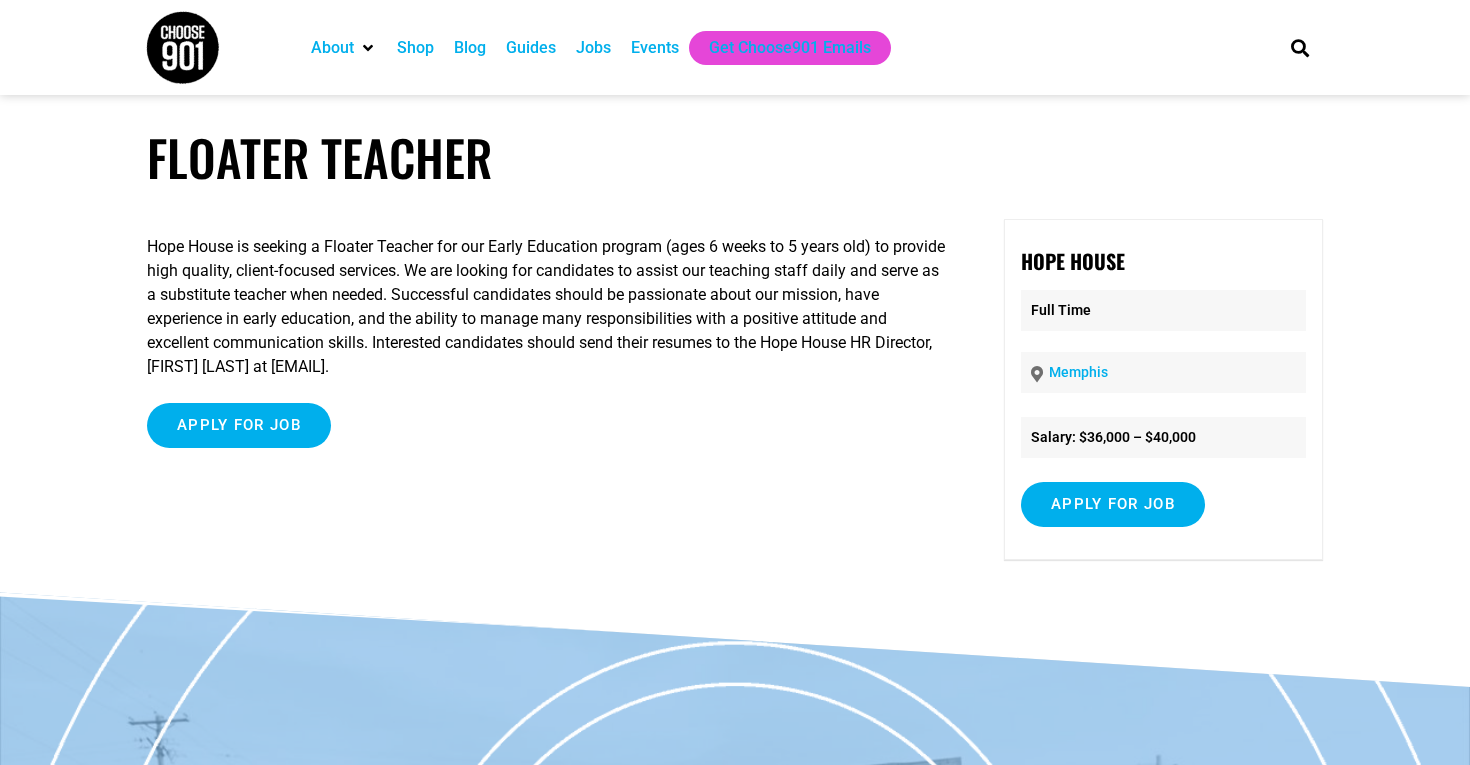scroll, scrollTop: 0, scrollLeft: 0, axis: both 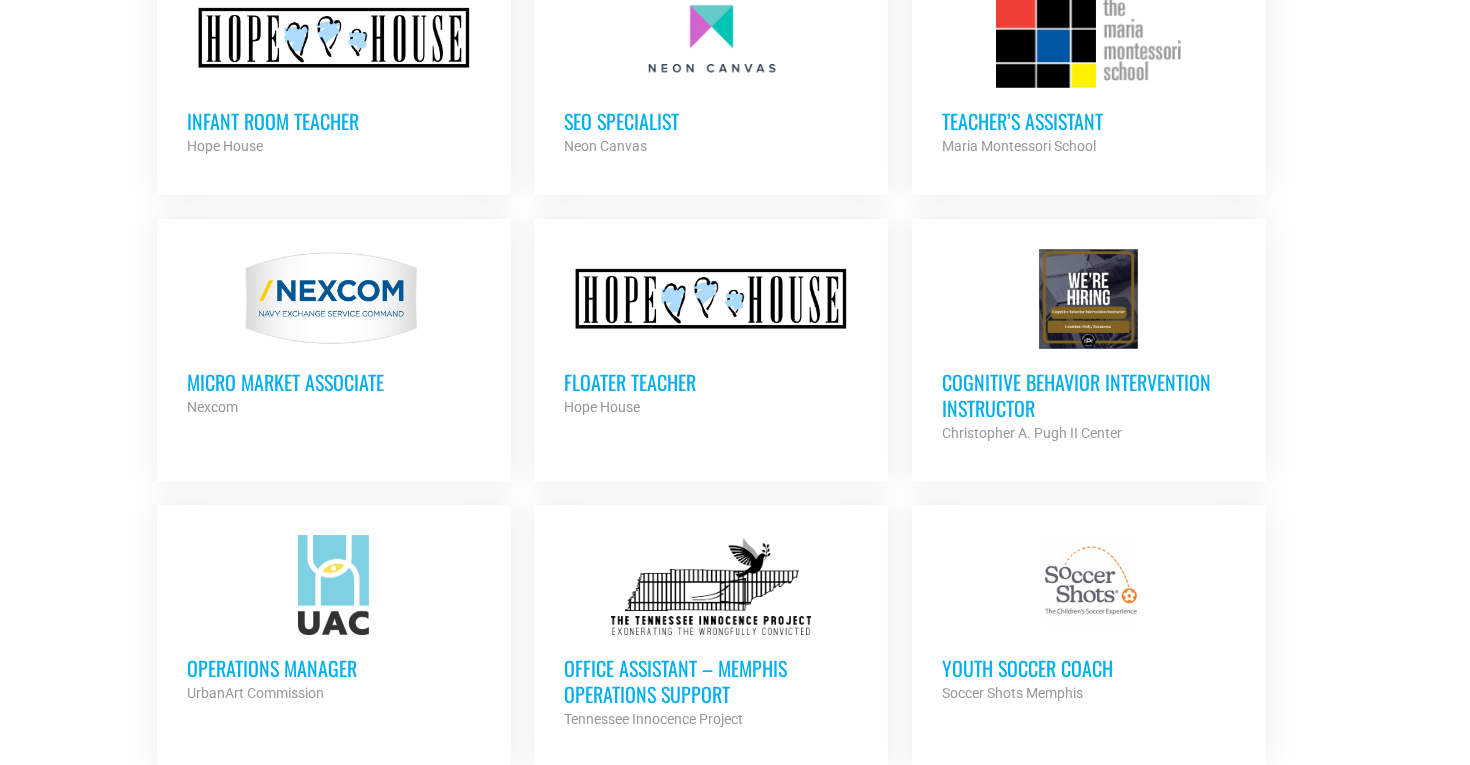 click at bounding box center (334, 585) 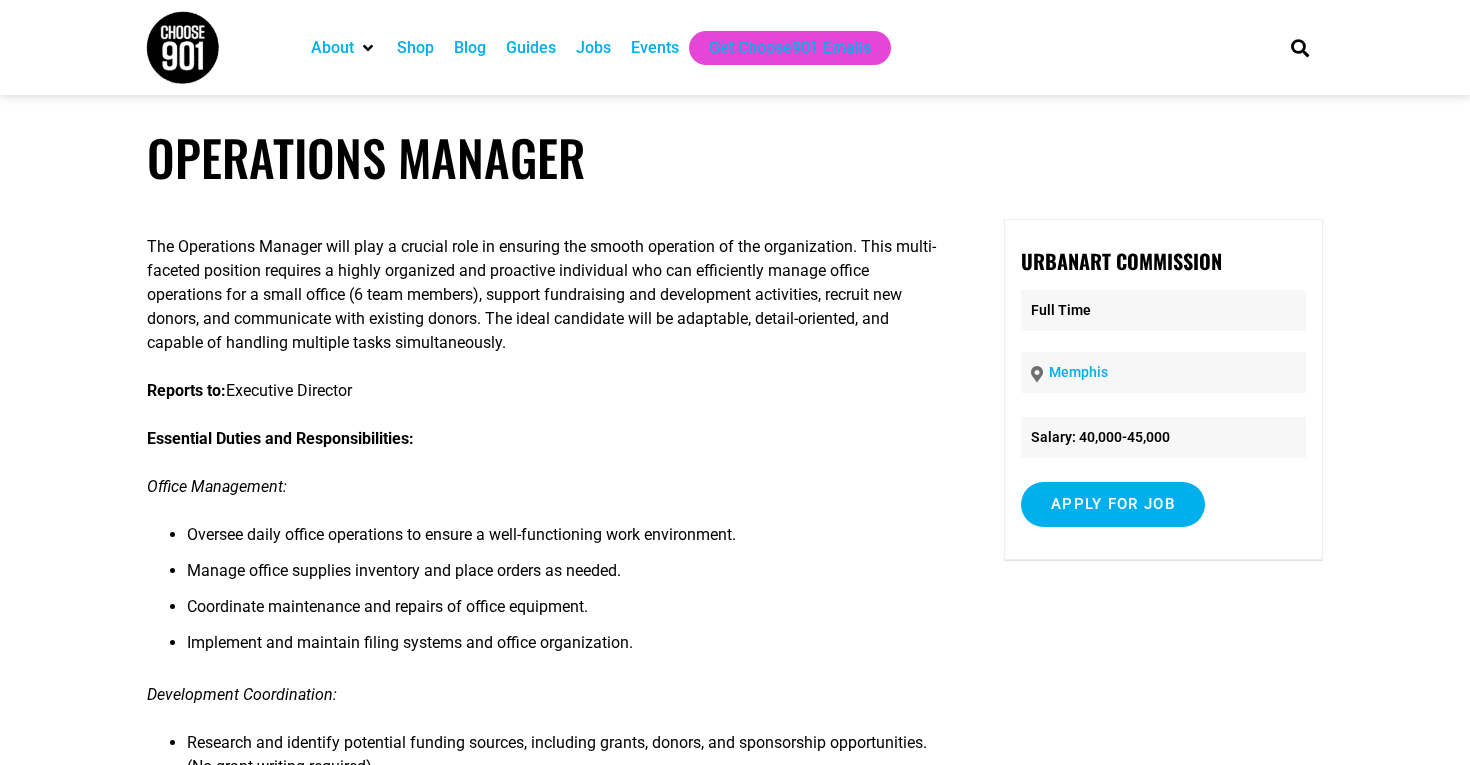 scroll, scrollTop: 0, scrollLeft: 0, axis: both 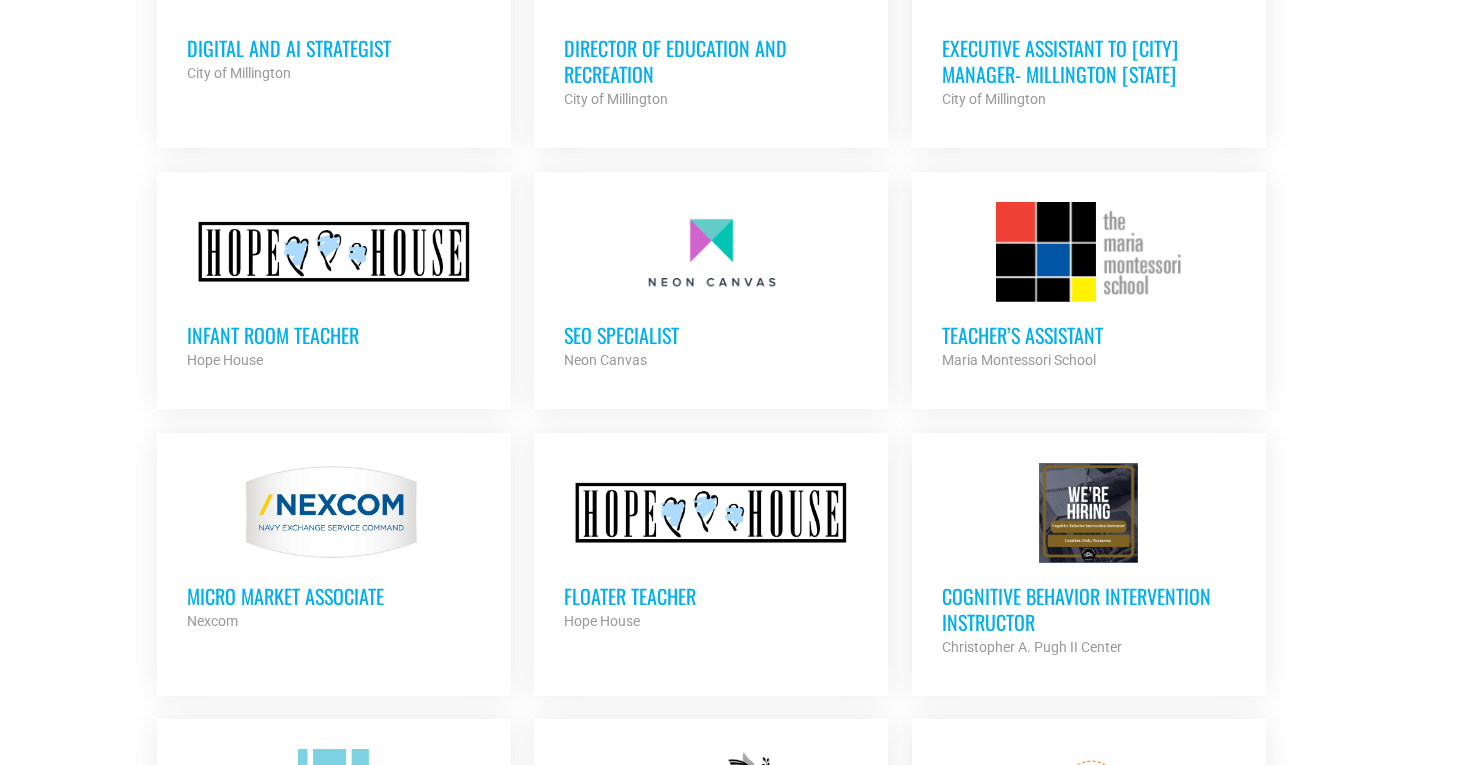 click at bounding box center (1089, 252) 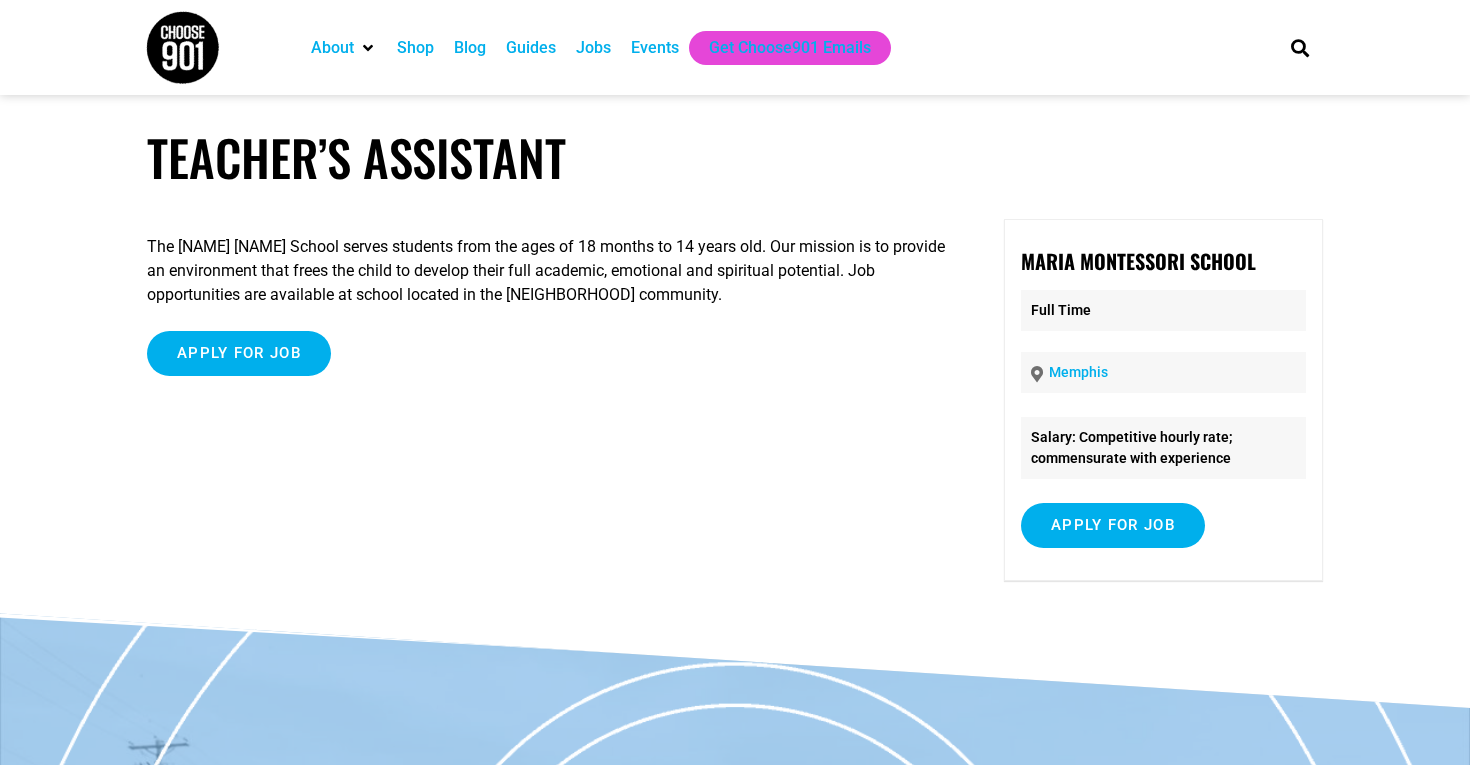 scroll, scrollTop: 0, scrollLeft: 0, axis: both 